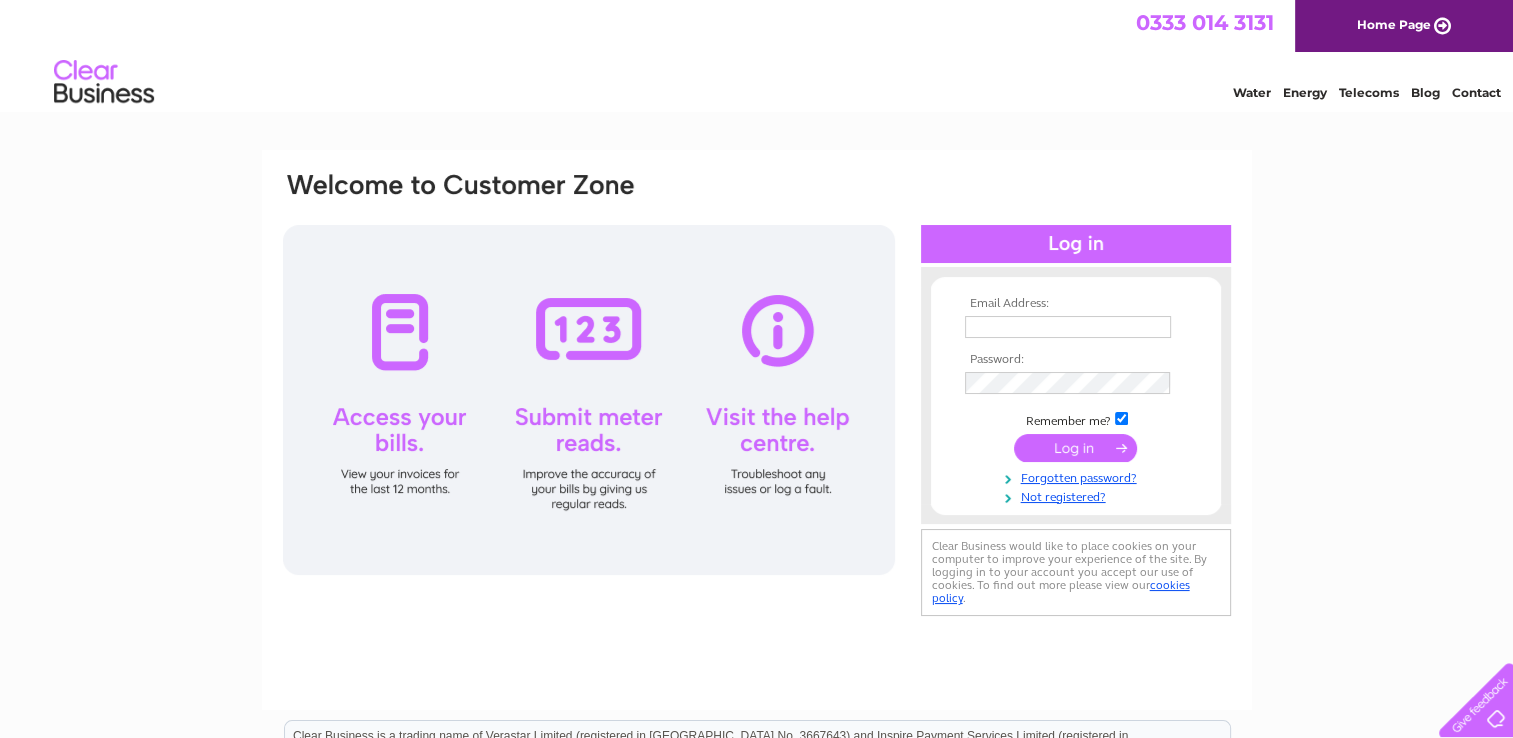 scroll, scrollTop: 0, scrollLeft: 0, axis: both 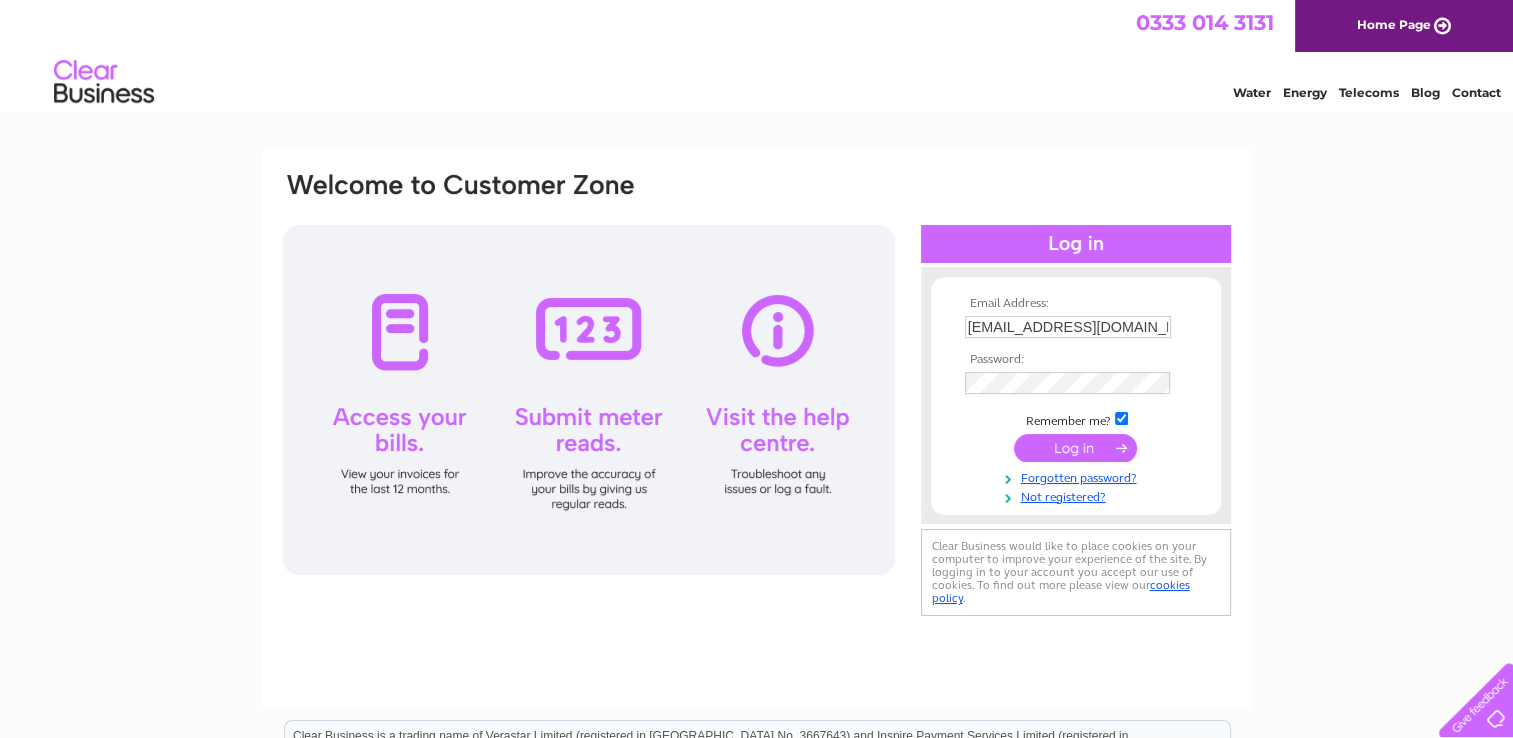 click at bounding box center [1075, 448] 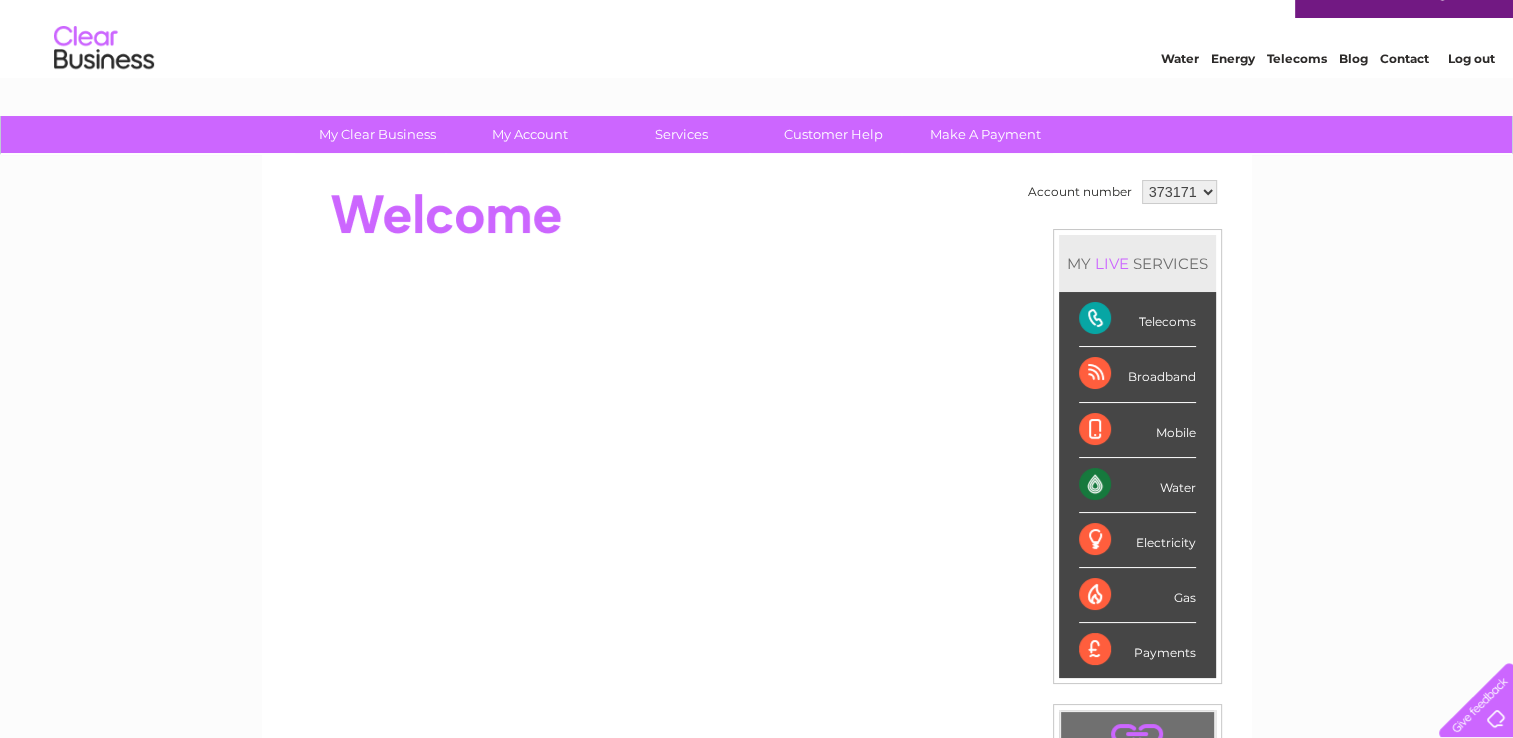 scroll, scrollTop: 0, scrollLeft: 0, axis: both 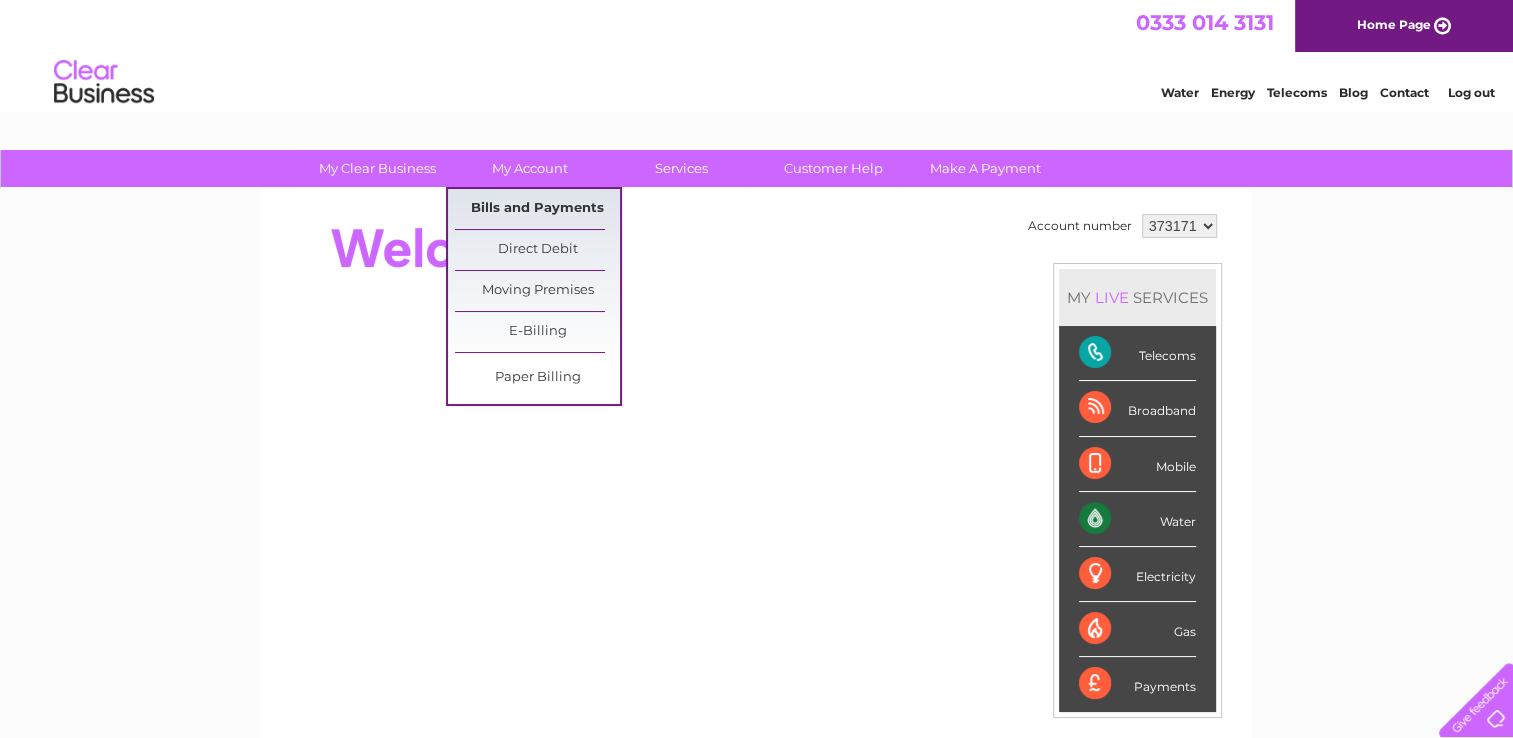 click on "Bills and Payments" at bounding box center (537, 209) 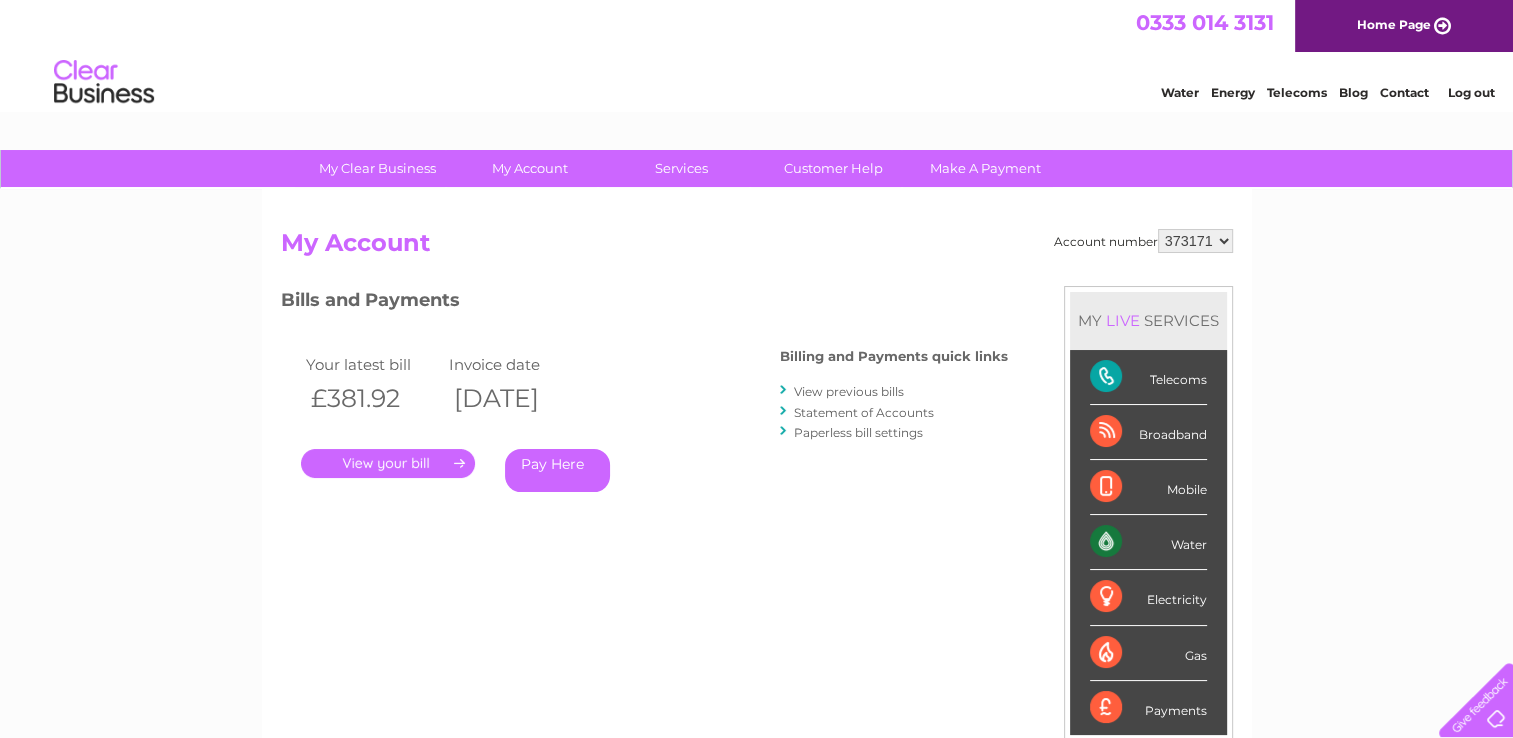 scroll, scrollTop: 0, scrollLeft: 0, axis: both 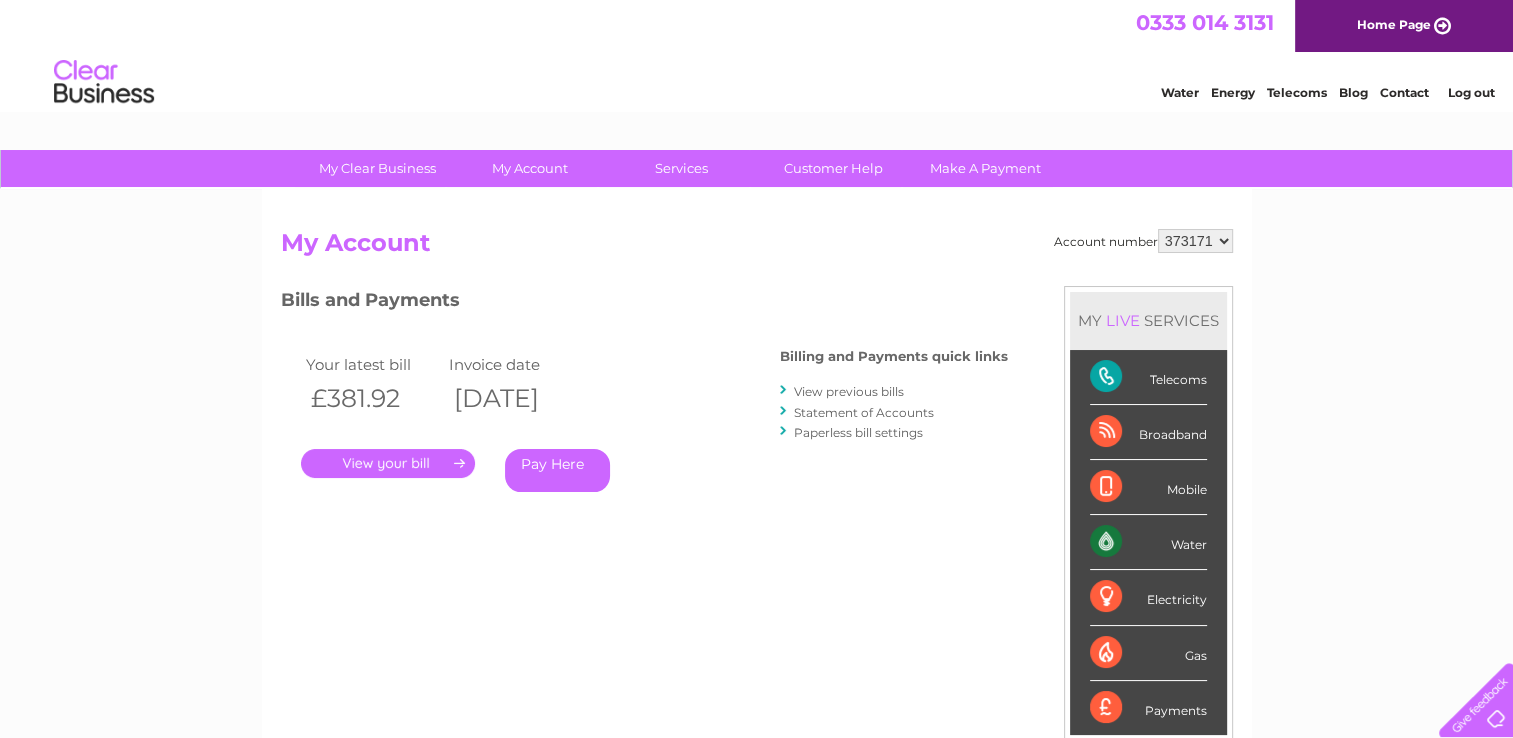 click on "." at bounding box center [388, 463] 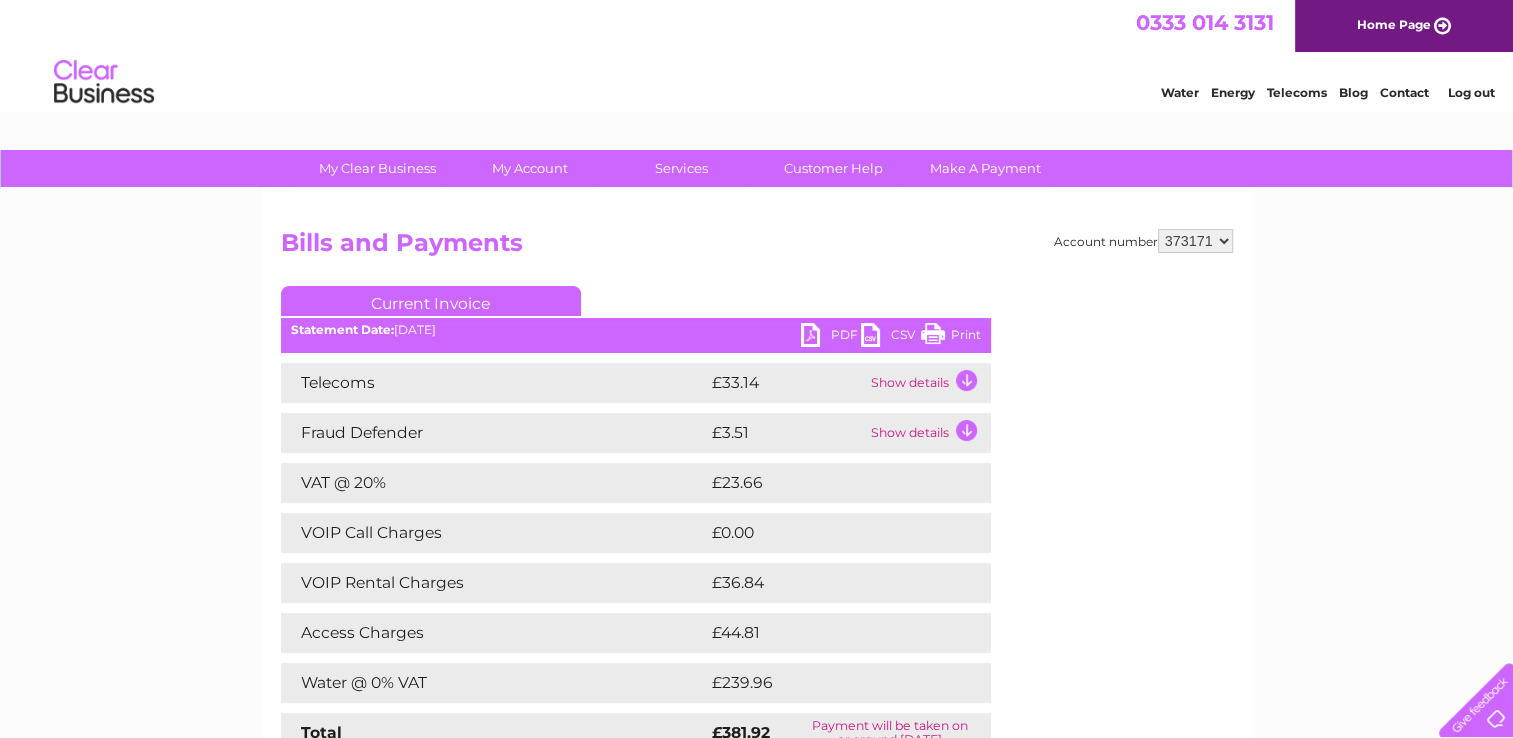 scroll, scrollTop: 0, scrollLeft: 0, axis: both 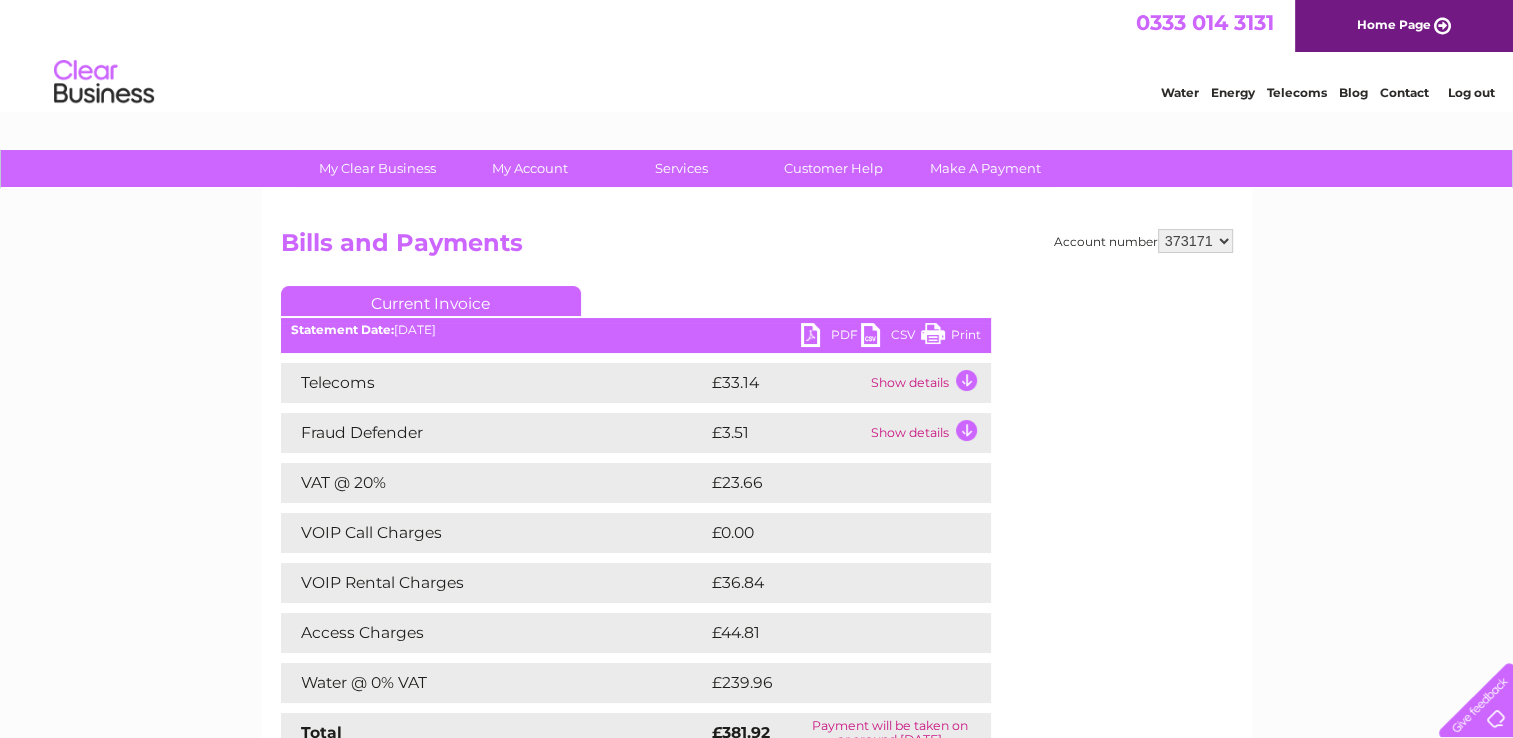 click on "PDF" at bounding box center [831, 337] 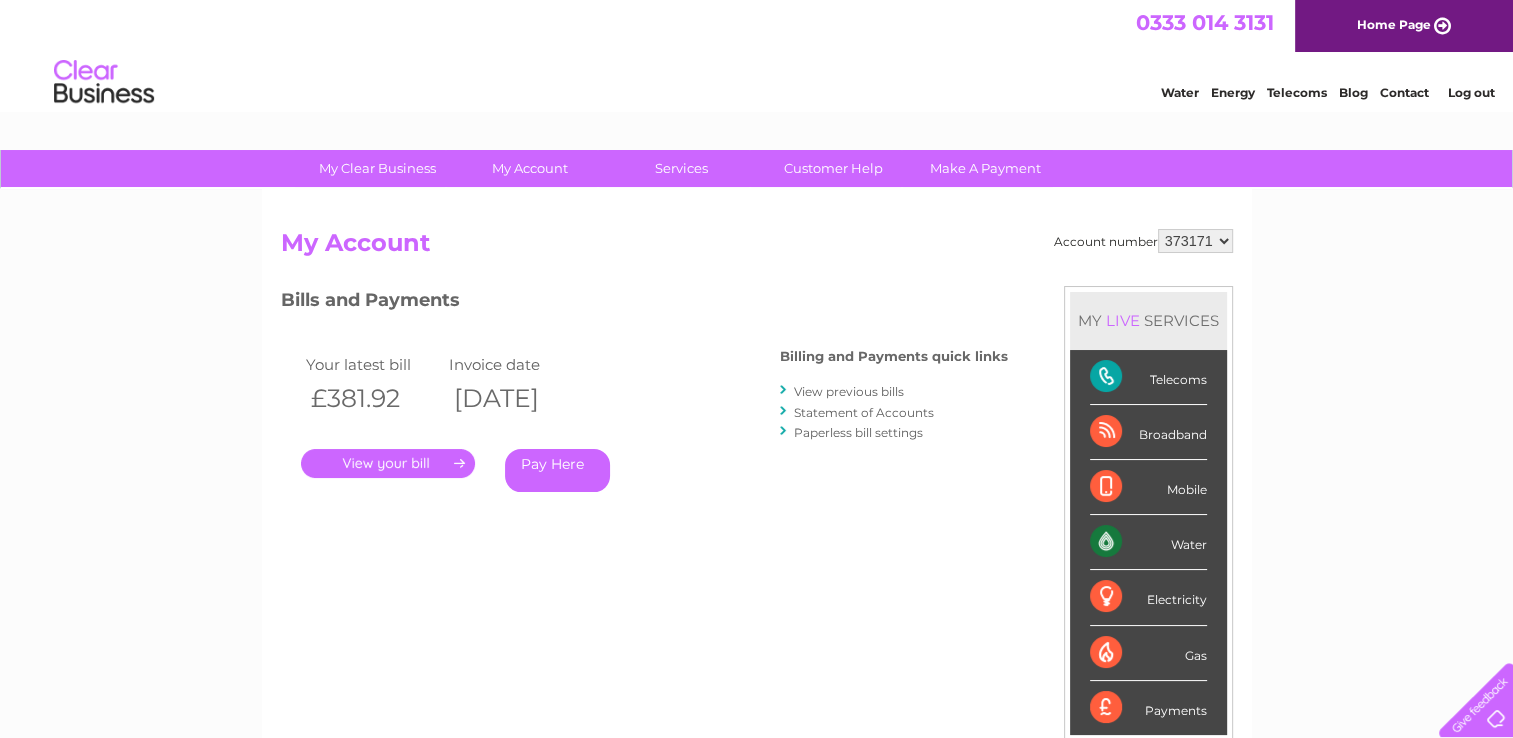 scroll, scrollTop: 0, scrollLeft: 0, axis: both 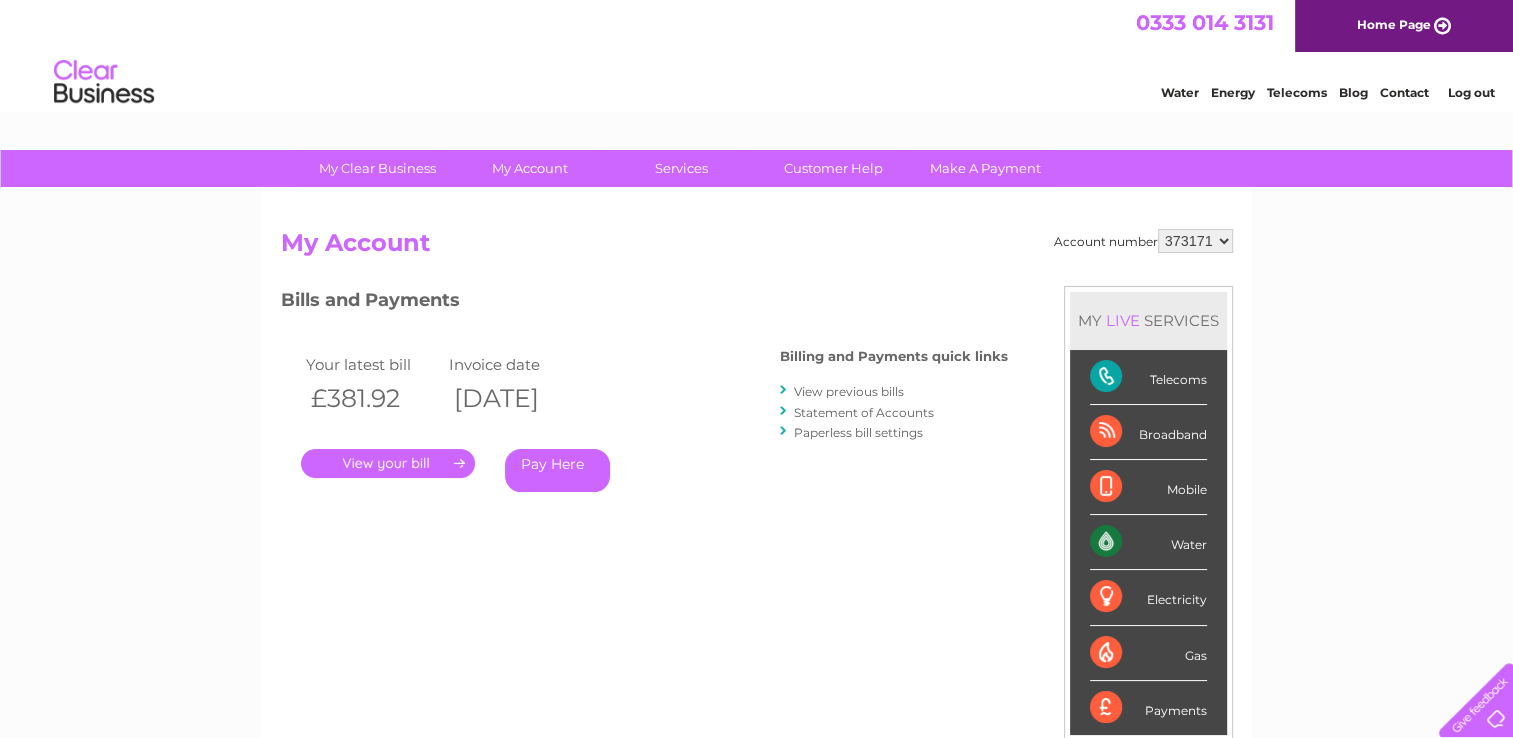 click on "Home Page" at bounding box center (1404, 26) 